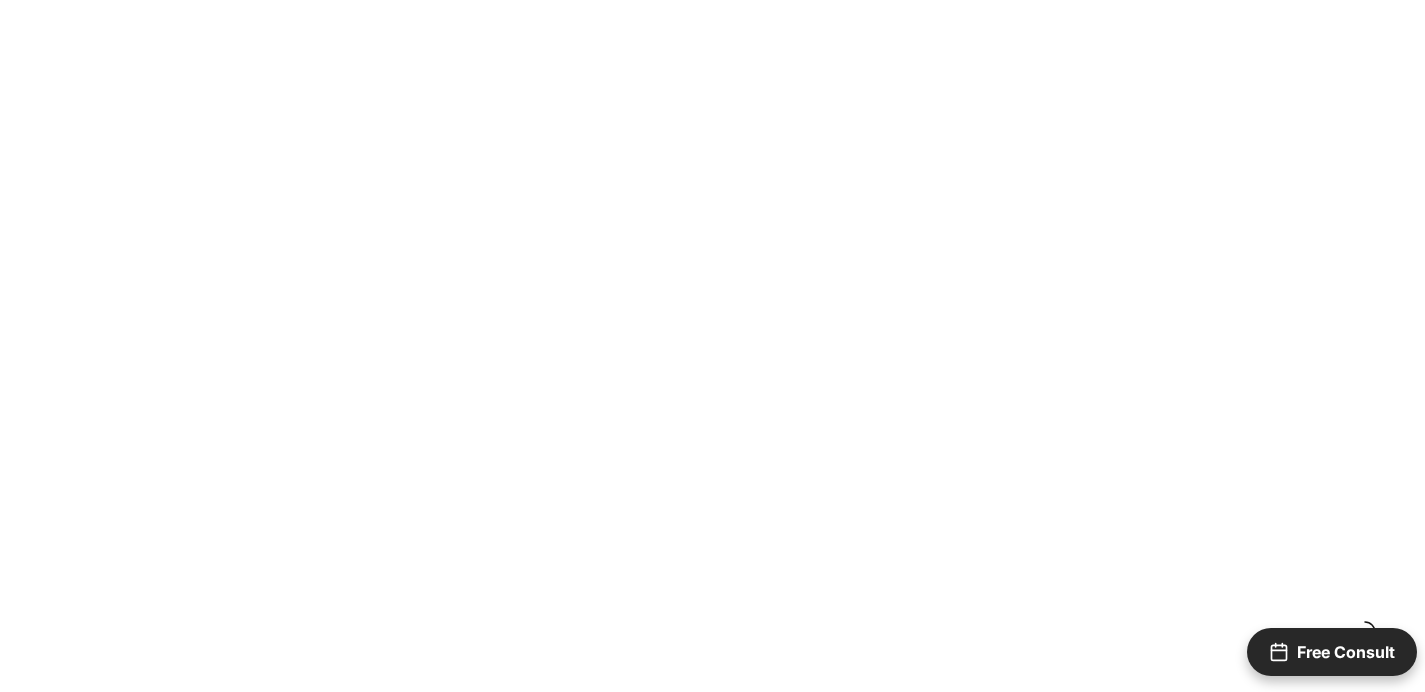 scroll, scrollTop: 0, scrollLeft: 0, axis: both 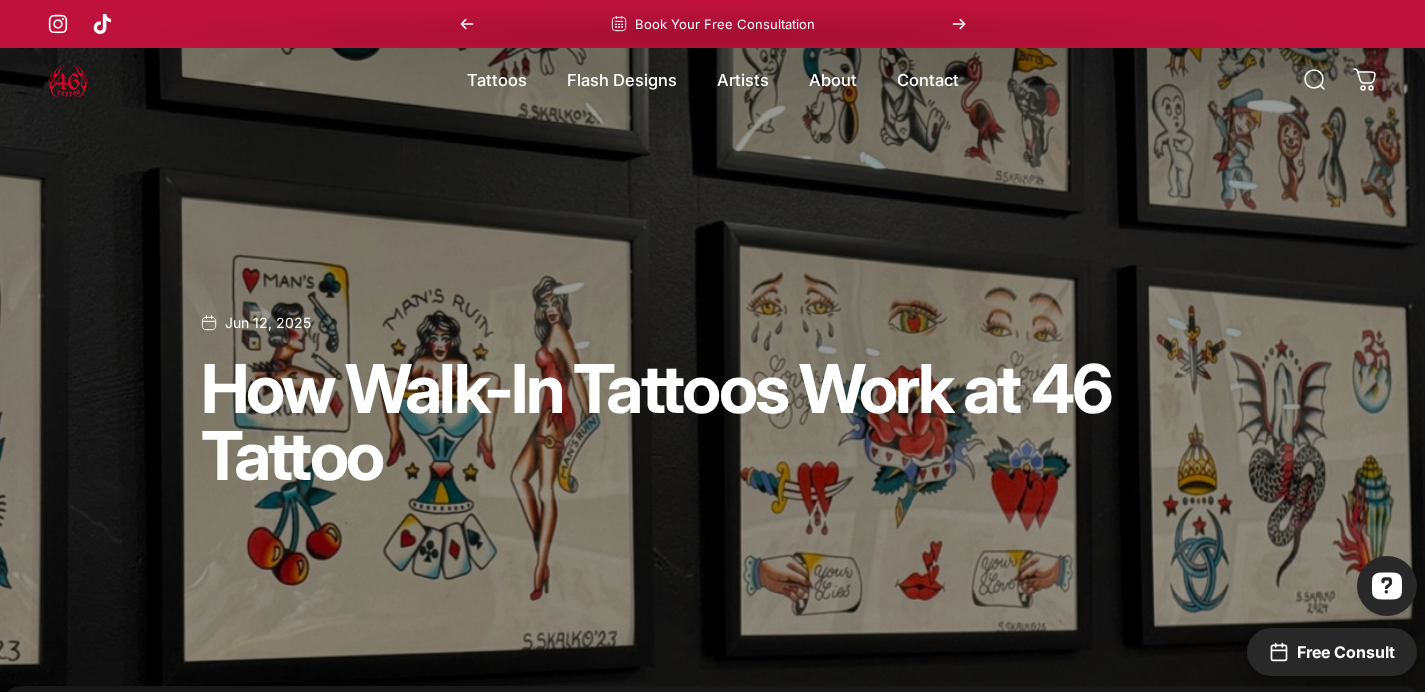 click at bounding box center (68, 80) 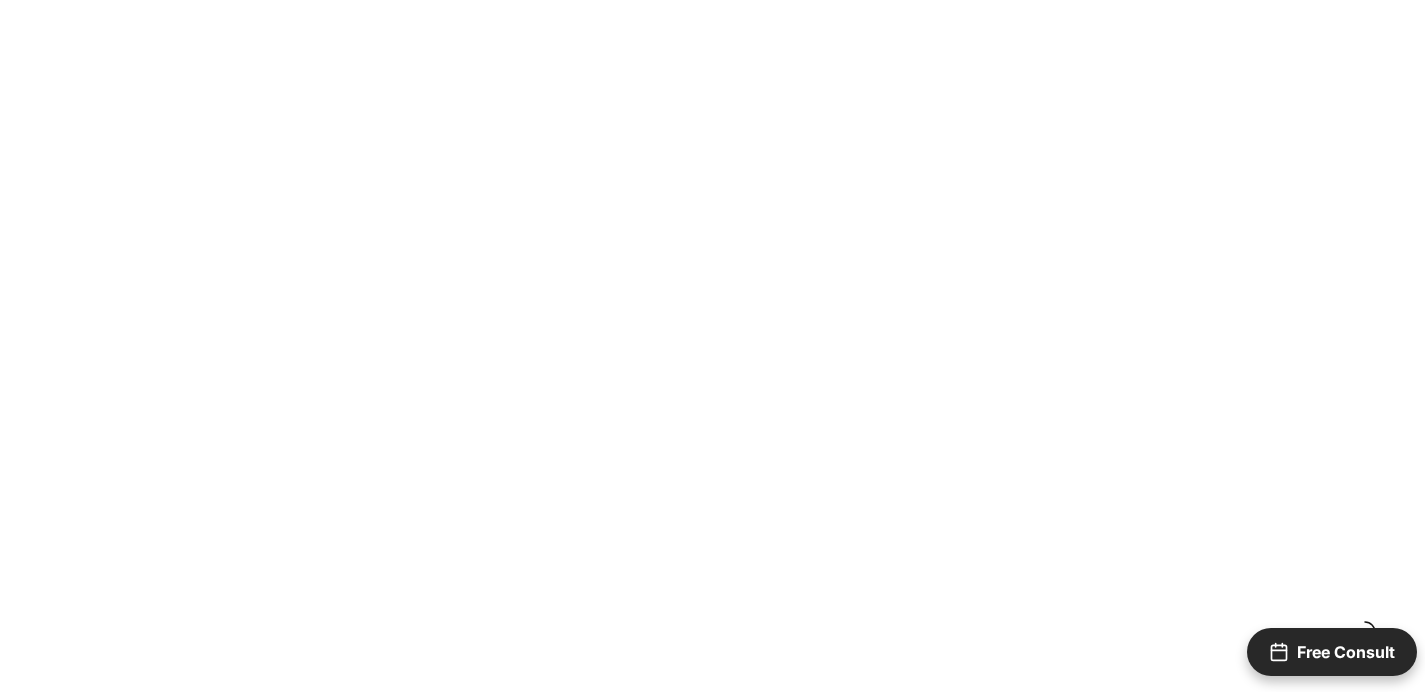 scroll, scrollTop: 623, scrollLeft: 0, axis: vertical 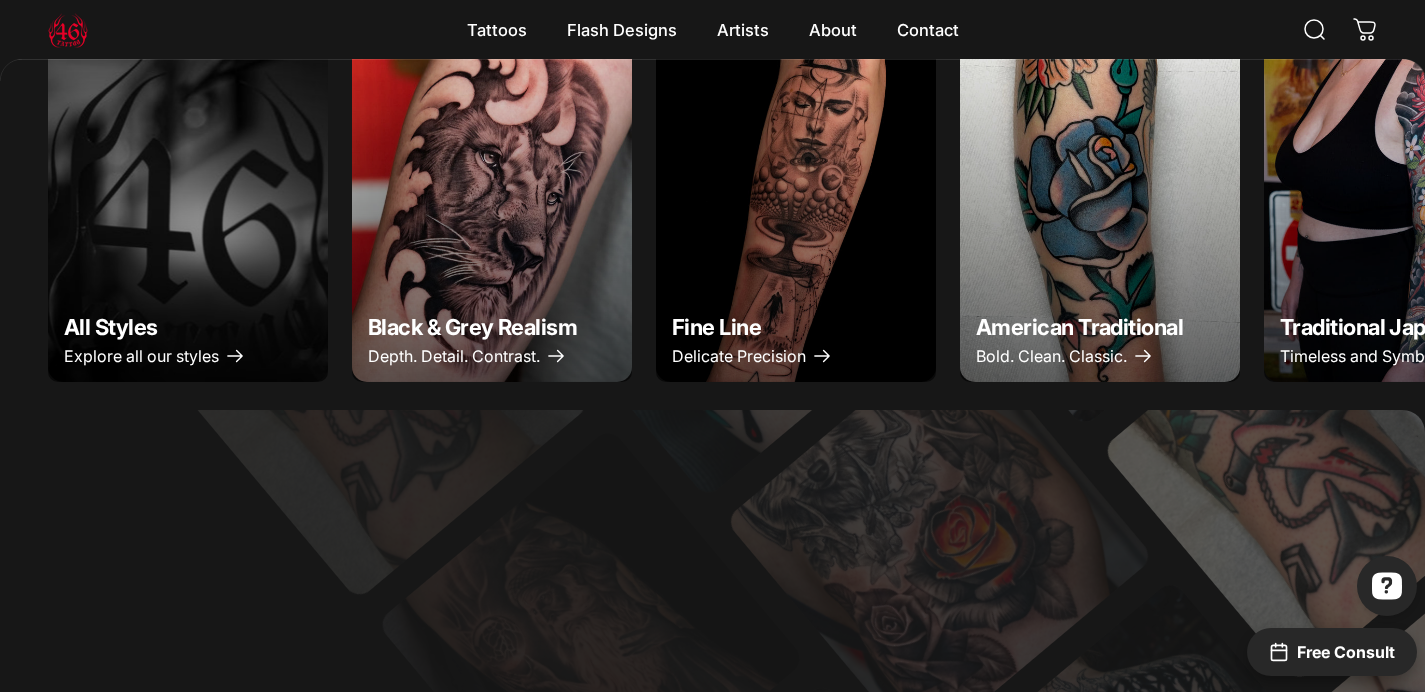 click at bounding box center (1100, 207) 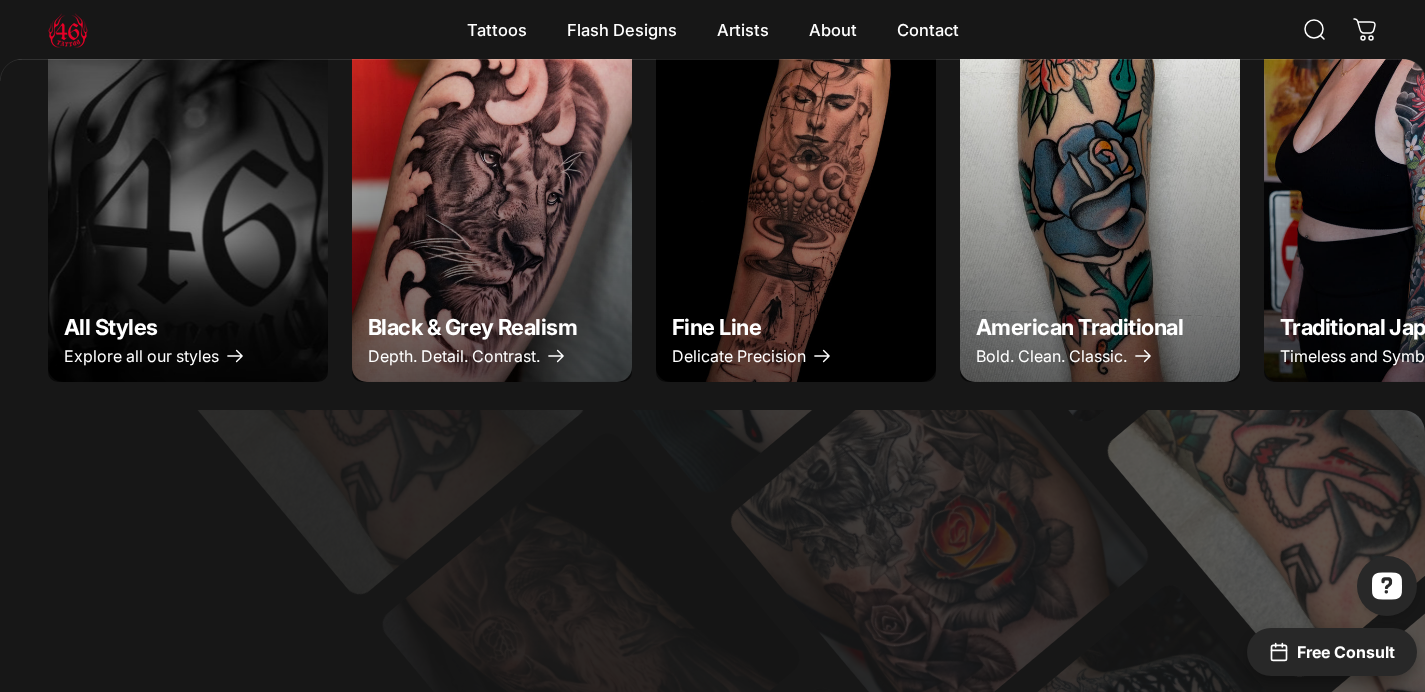 click at bounding box center [796, 207] 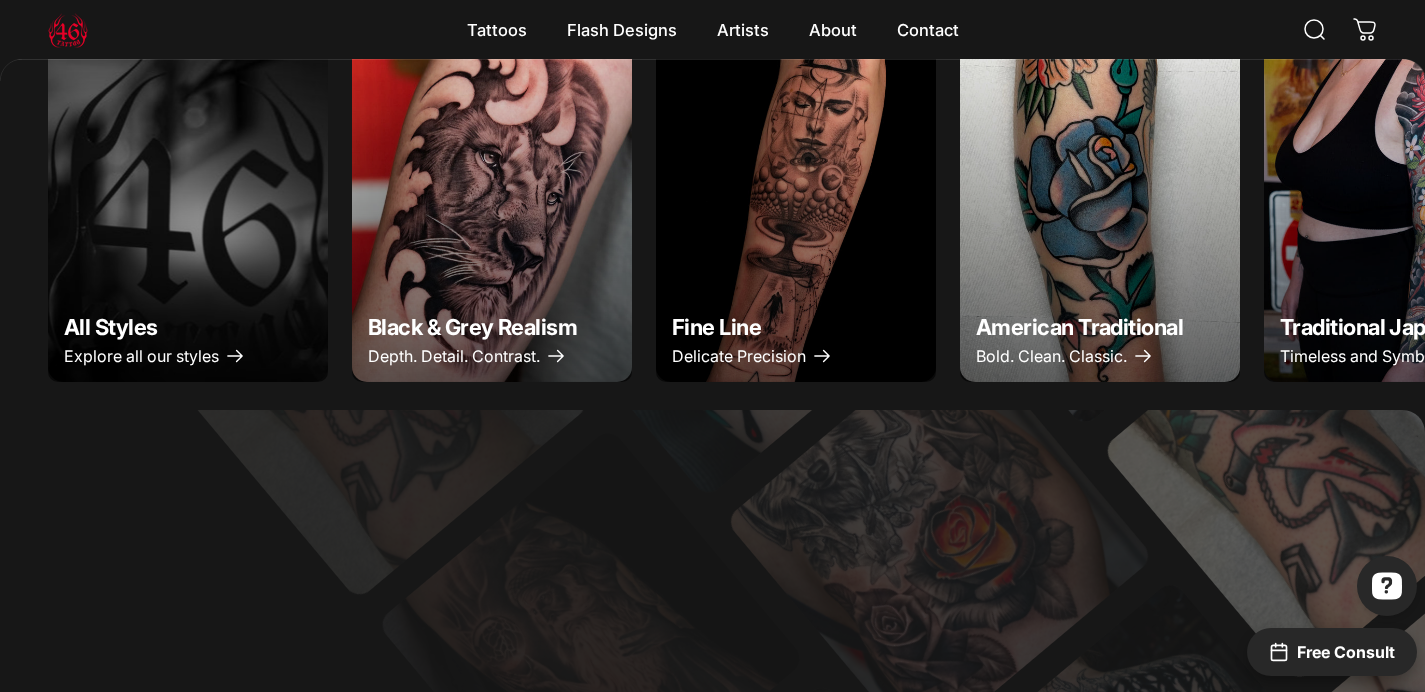 click at bounding box center (1100, 207) 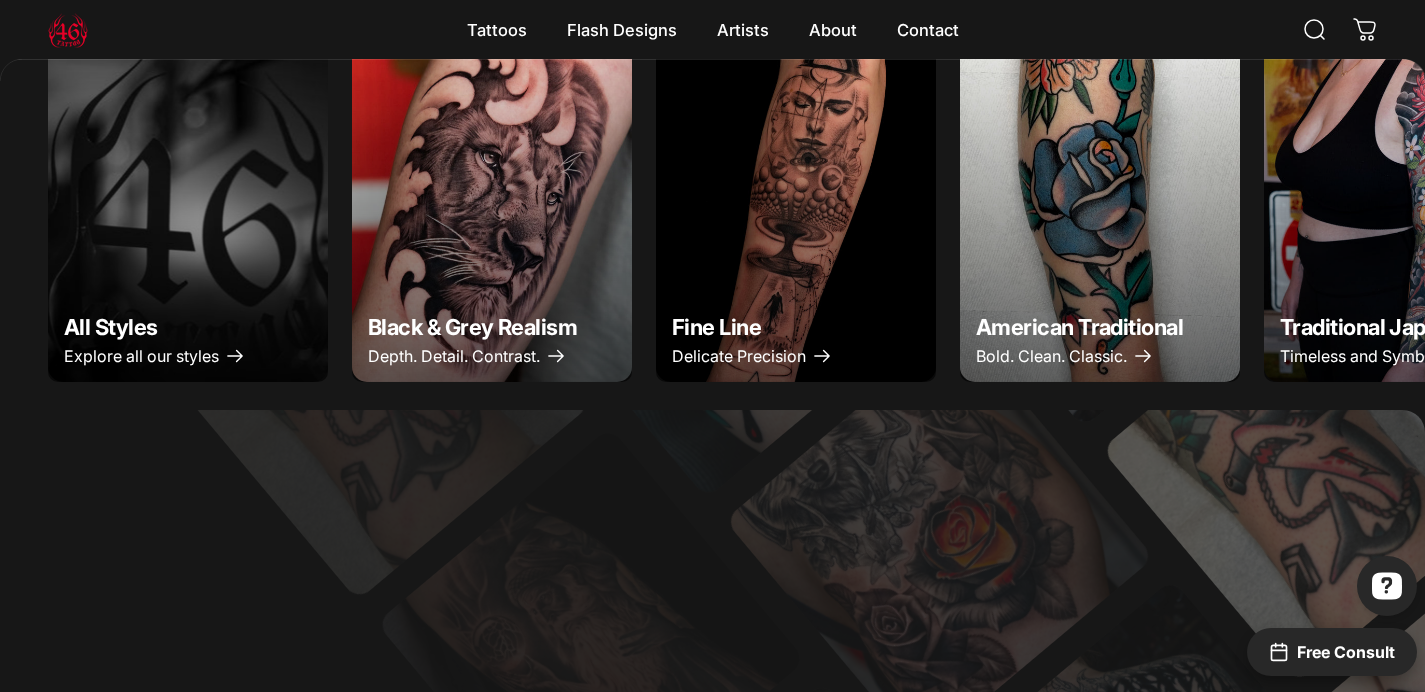 click at bounding box center [68, 30] 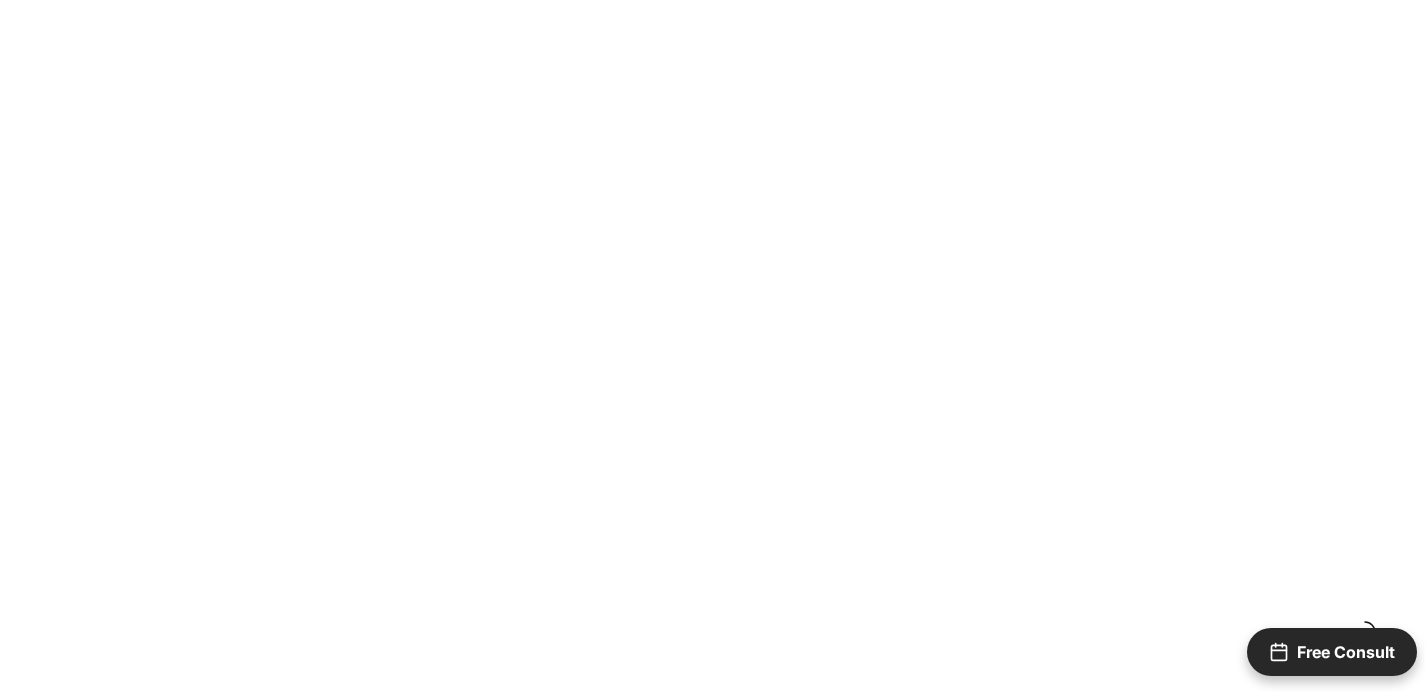 scroll, scrollTop: 0, scrollLeft: 0, axis: both 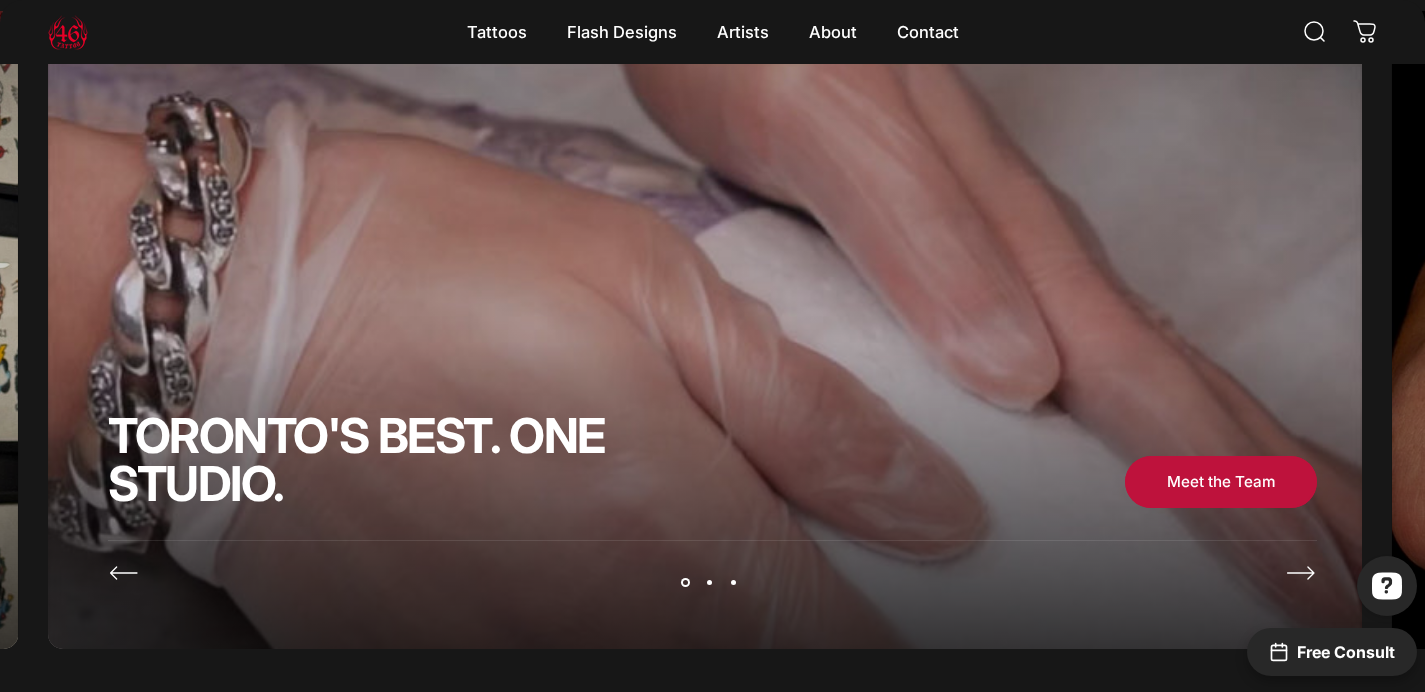 click on "Page 3" at bounding box center [734, 583] 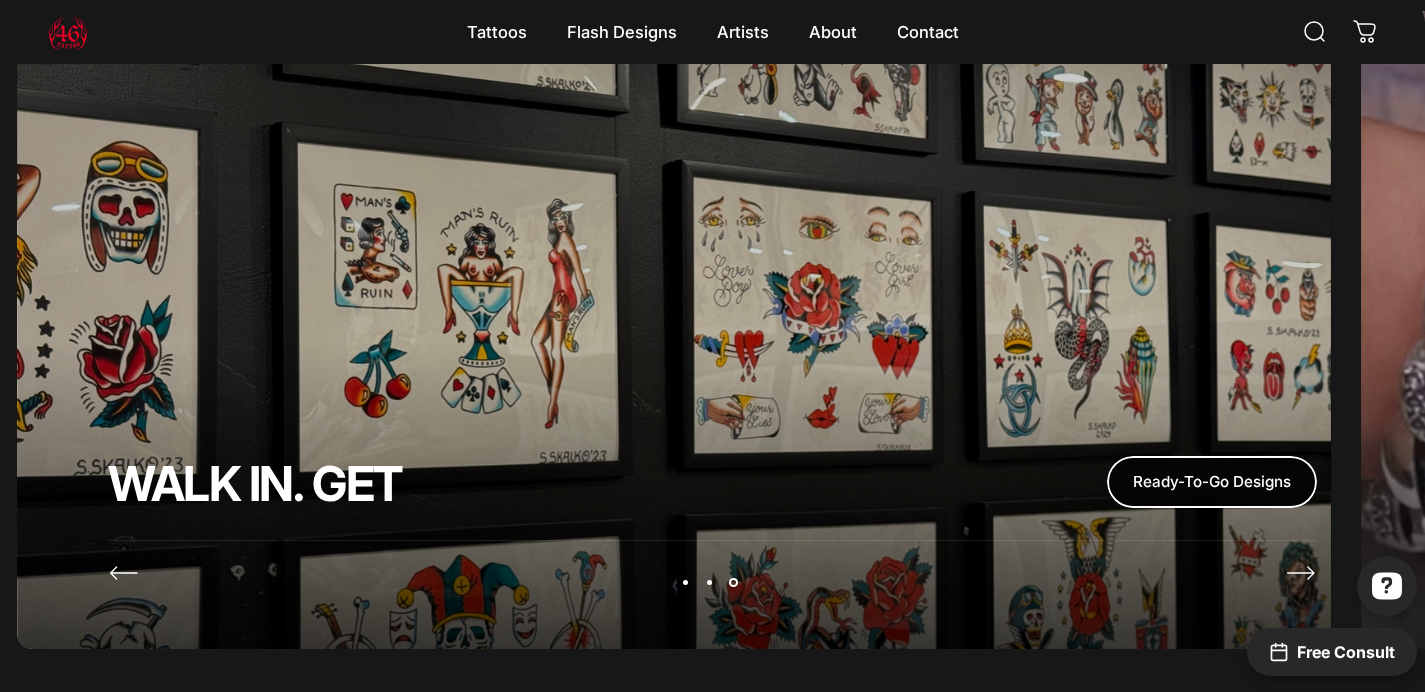 click at bounding box center [1212, 482] 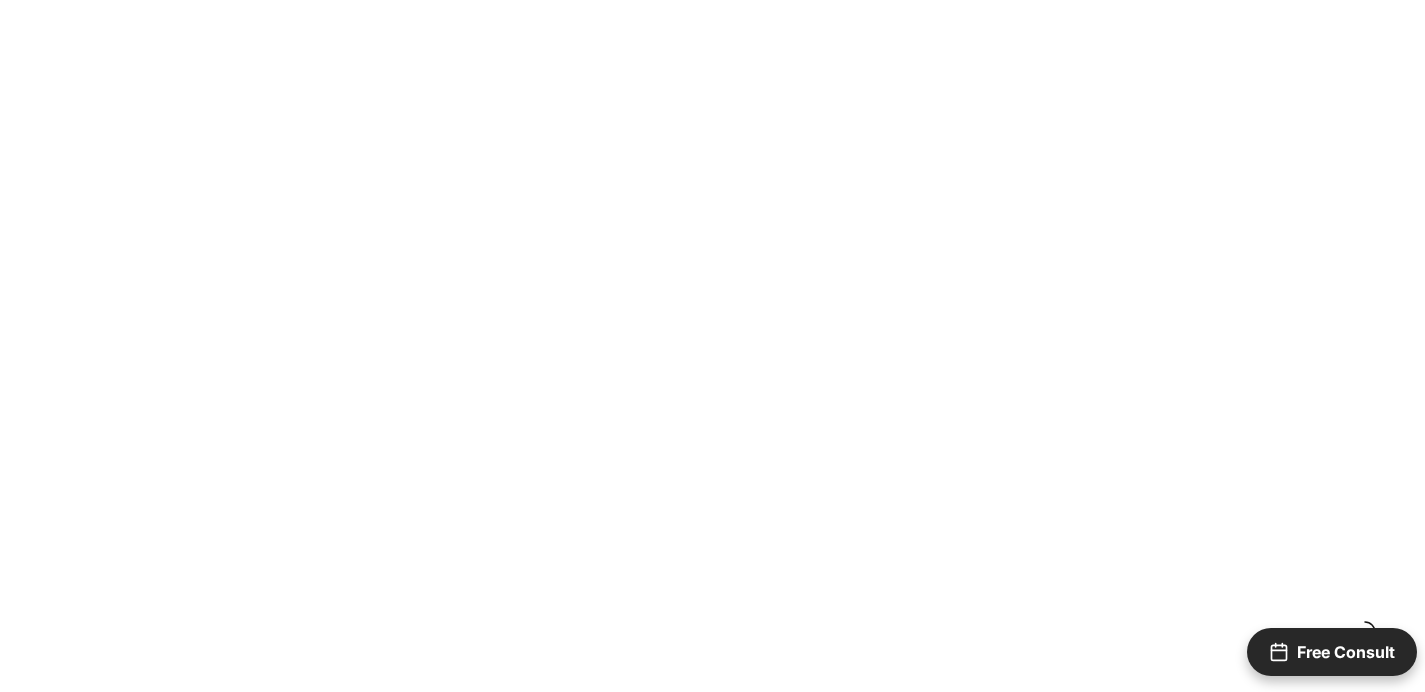 scroll, scrollTop: 0, scrollLeft: 0, axis: both 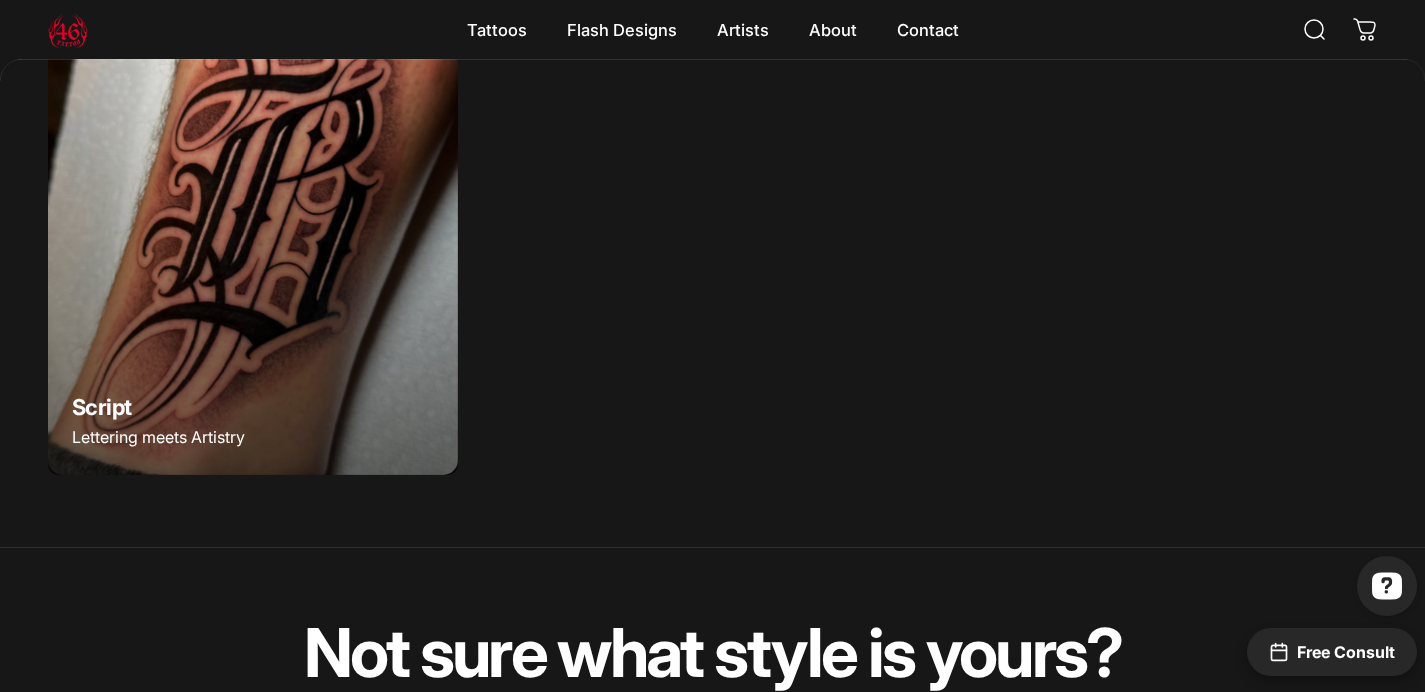 click at bounding box center [253, 219] 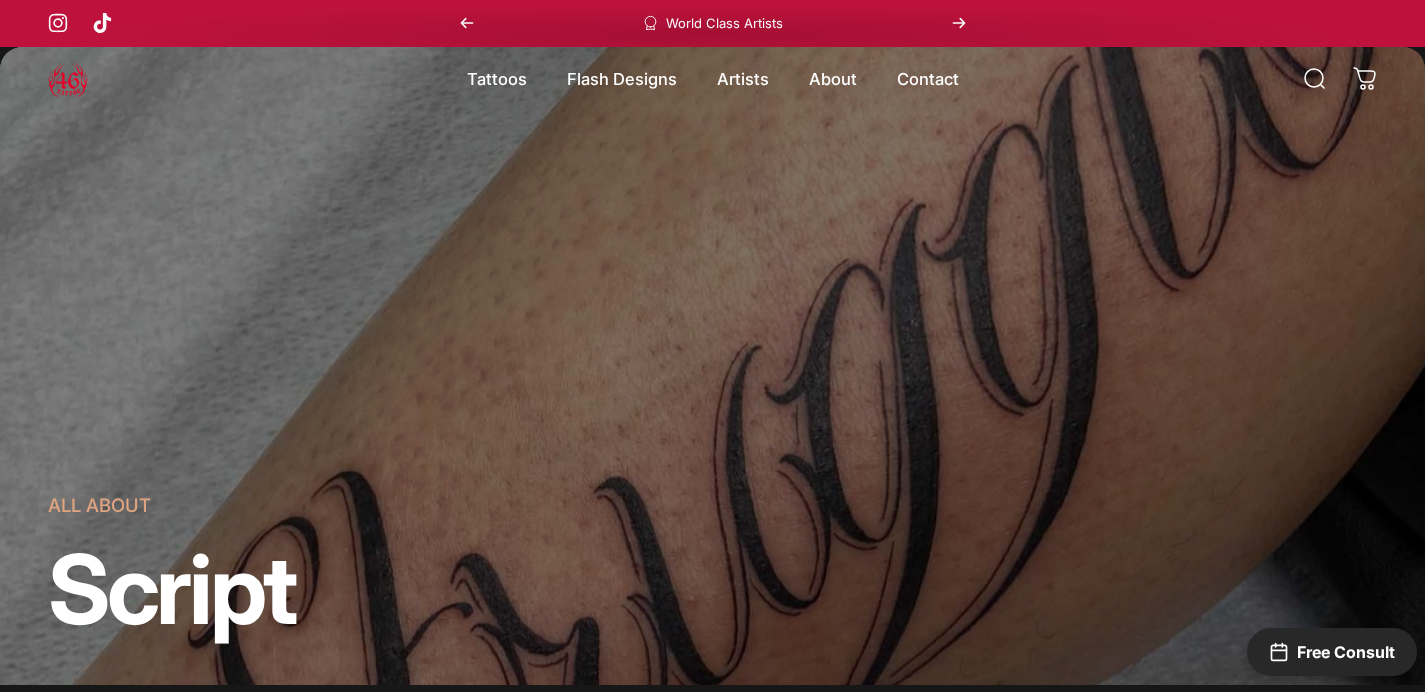scroll, scrollTop: 96, scrollLeft: 0, axis: vertical 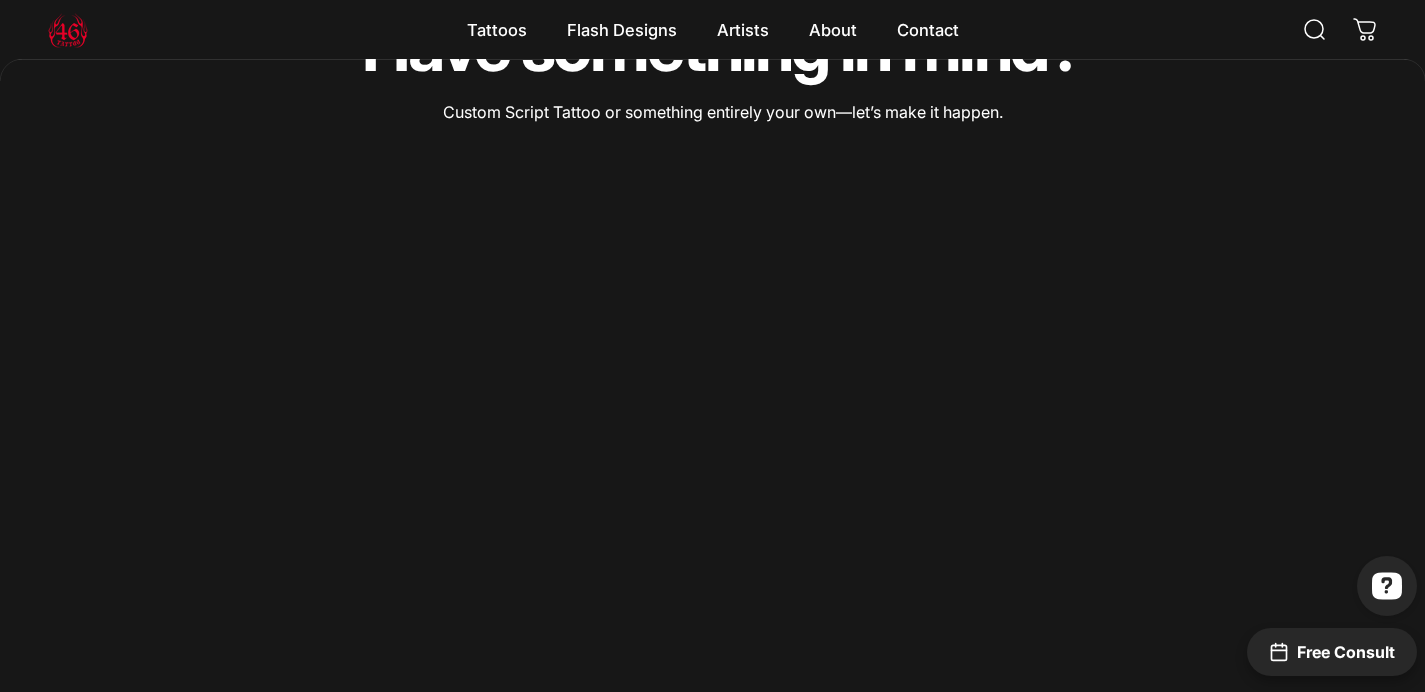 click at bounding box center [68, 30] 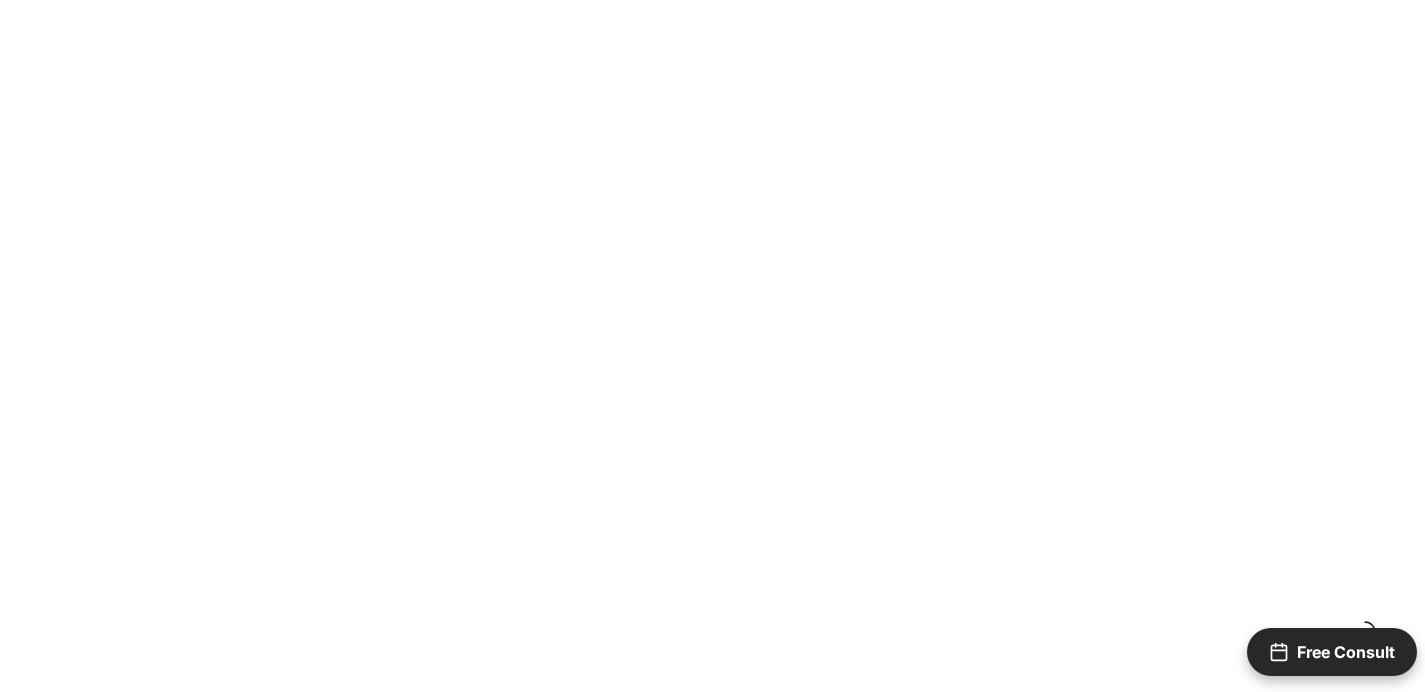 scroll, scrollTop: 0, scrollLeft: 0, axis: both 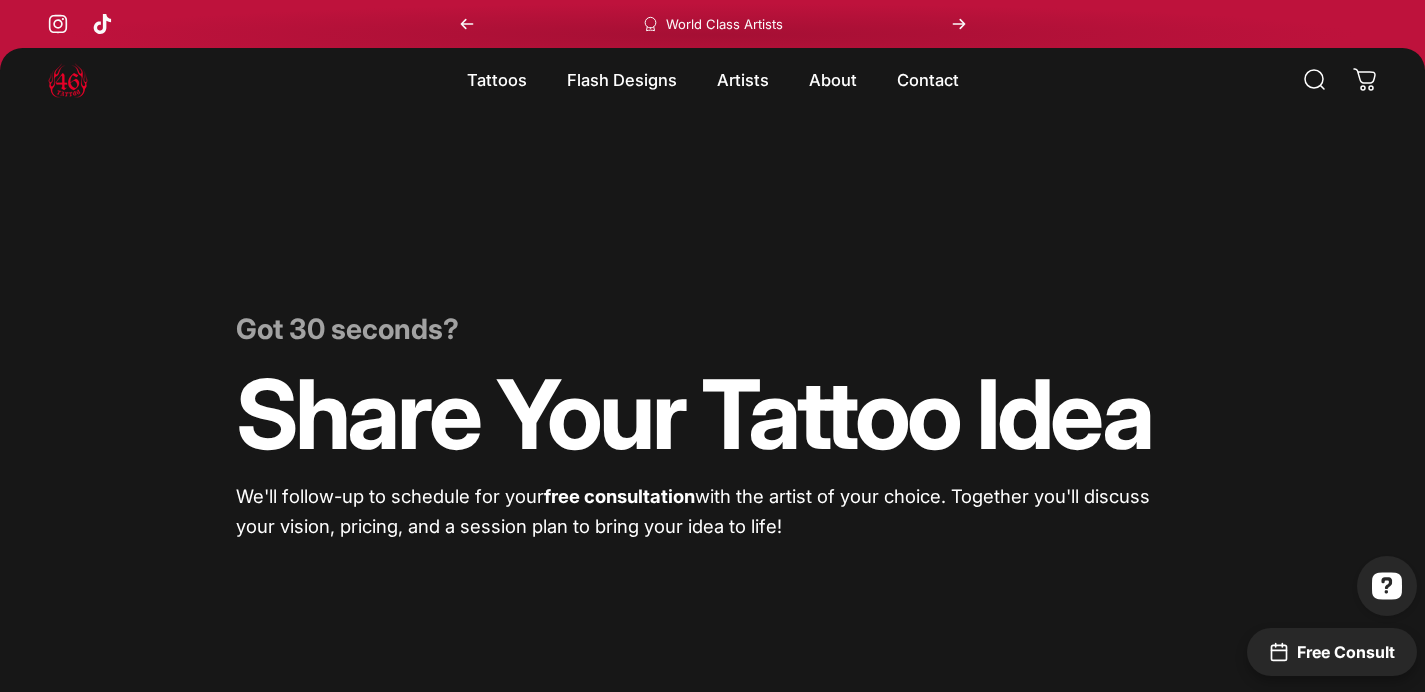 click at bounding box center [68, 80] 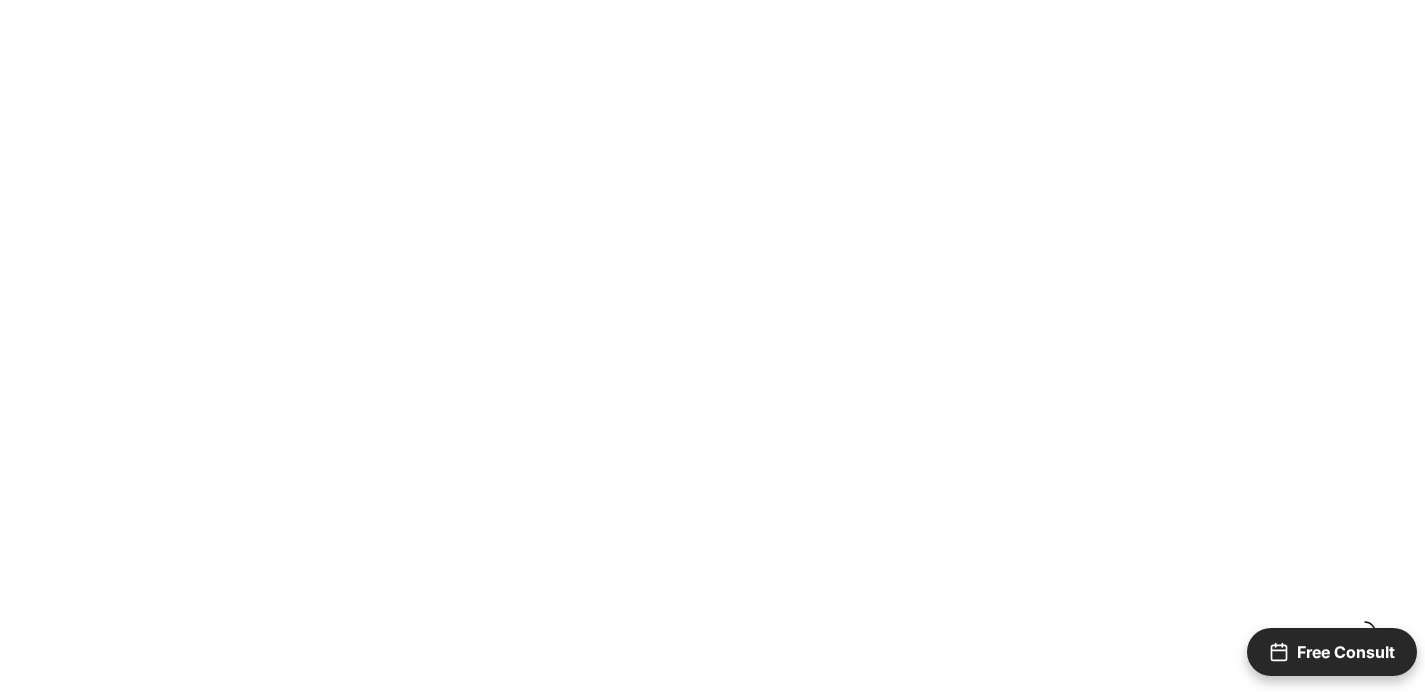 scroll, scrollTop: 0, scrollLeft: 0, axis: both 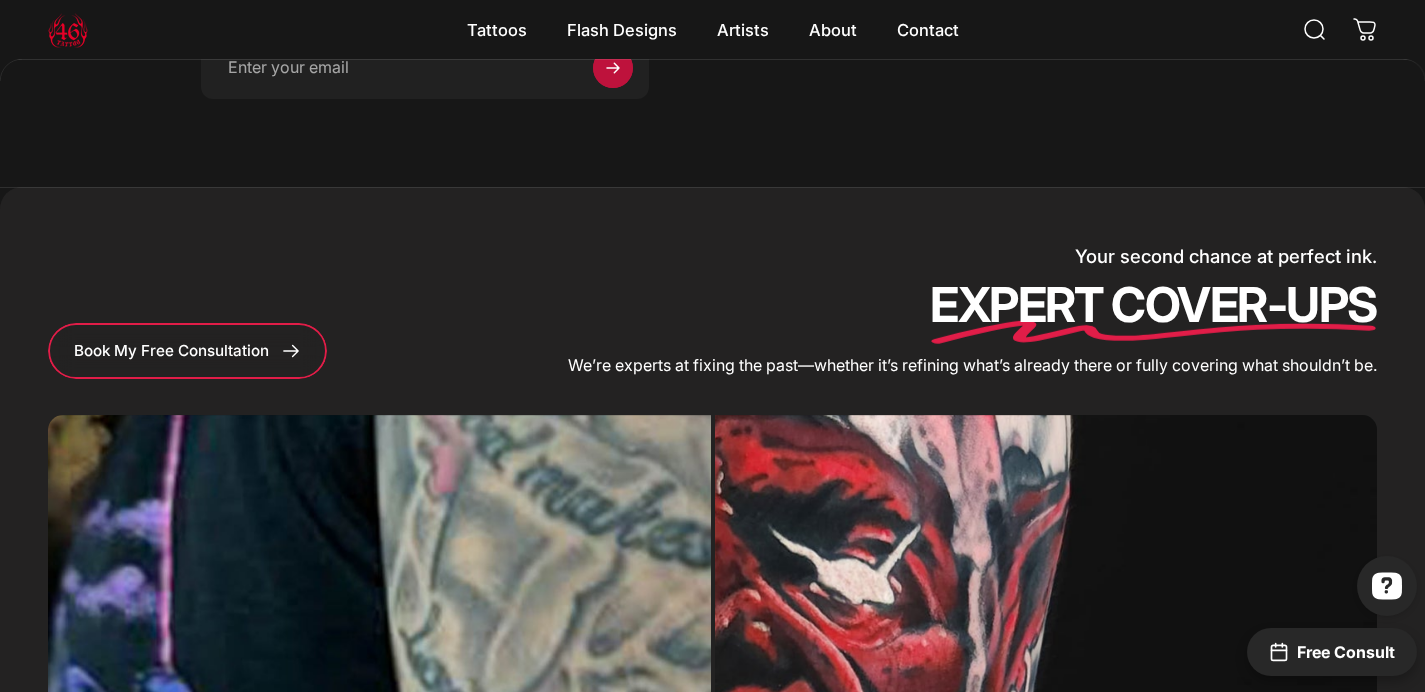 click on "Book My Free Consultation" at bounding box center [187, 351] 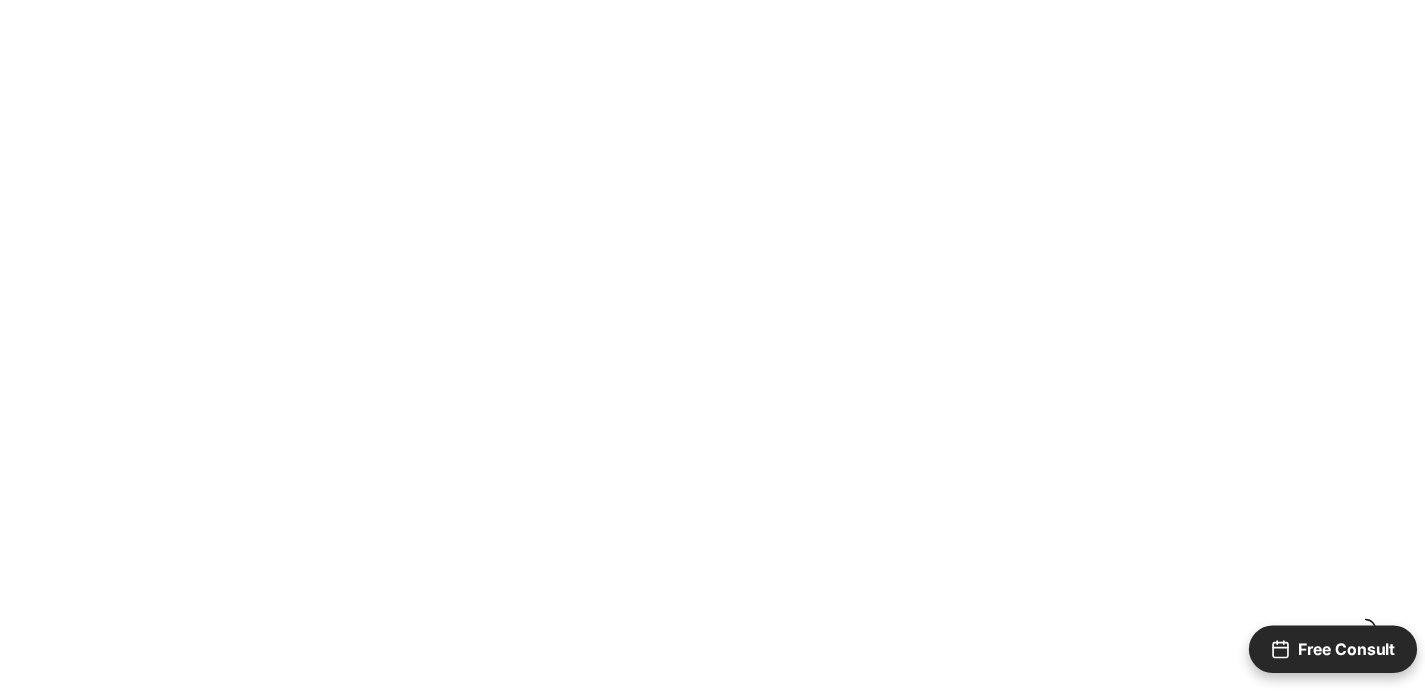 scroll, scrollTop: 0, scrollLeft: 0, axis: both 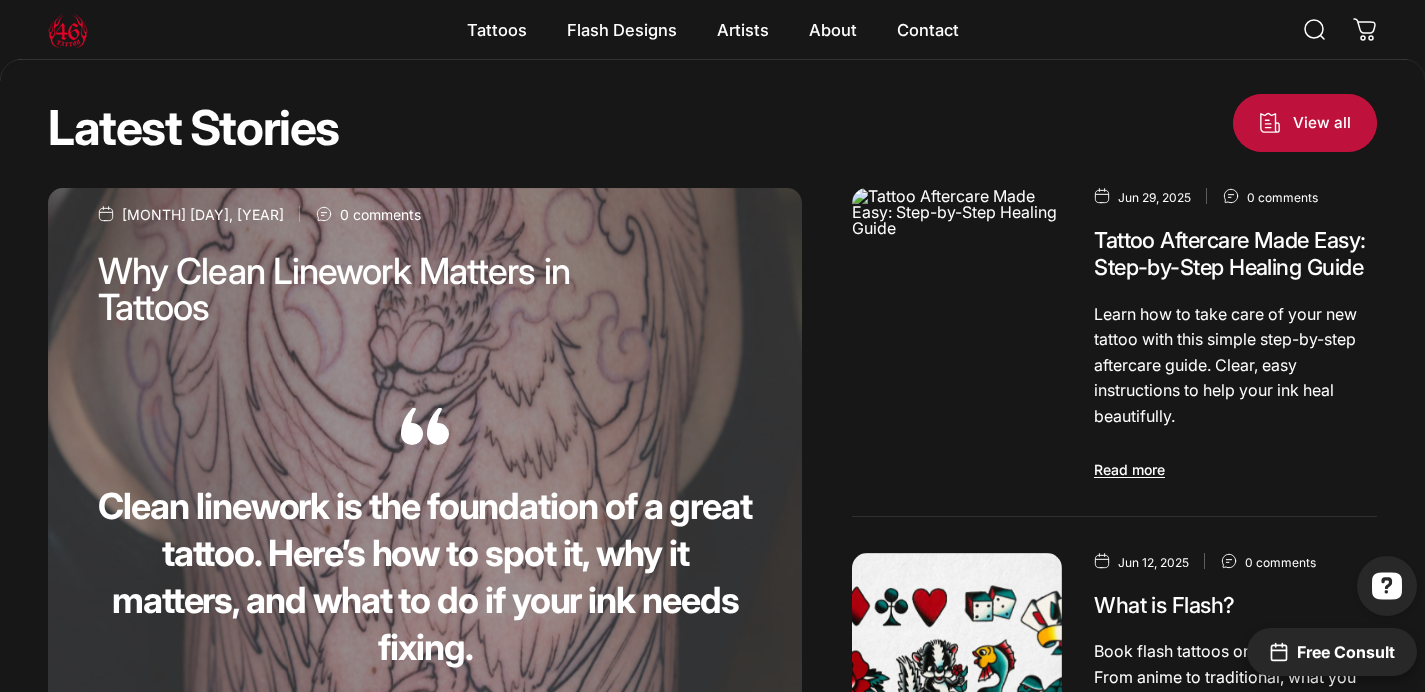 click at bounding box center (1305, 123) 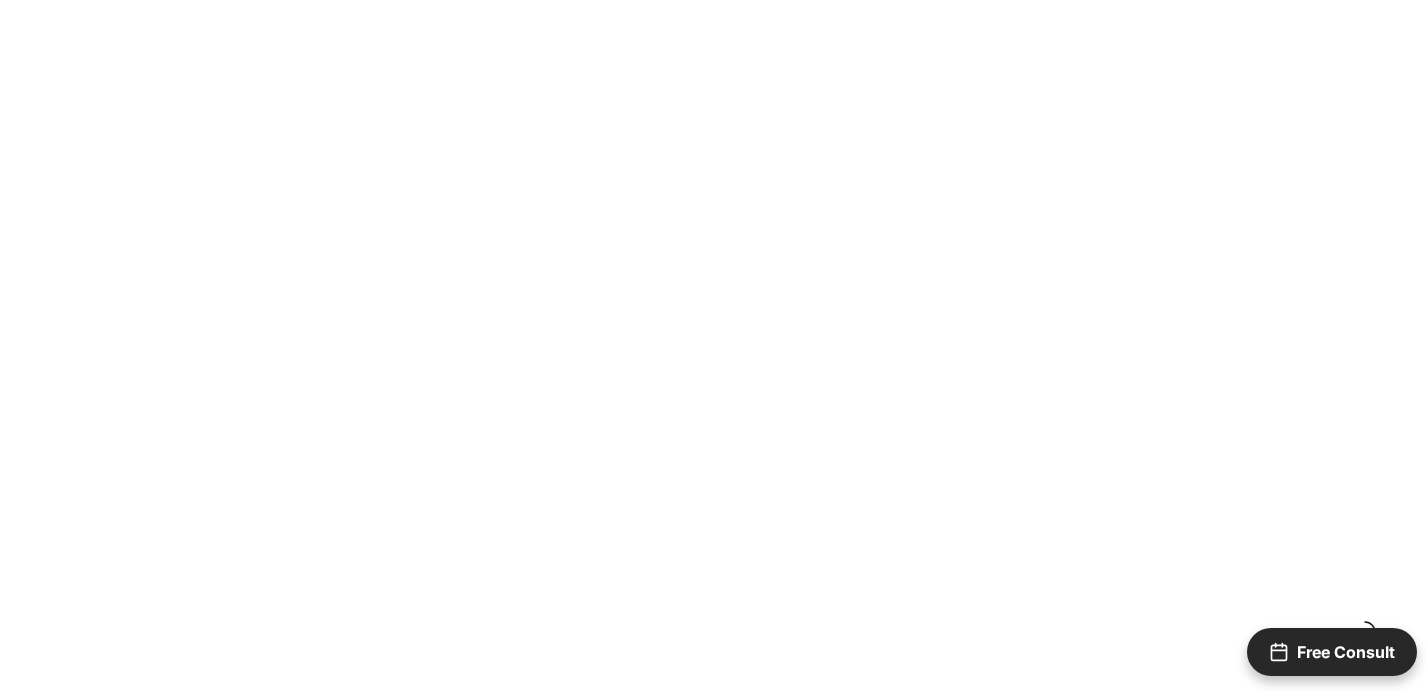 scroll, scrollTop: 0, scrollLeft: 0, axis: both 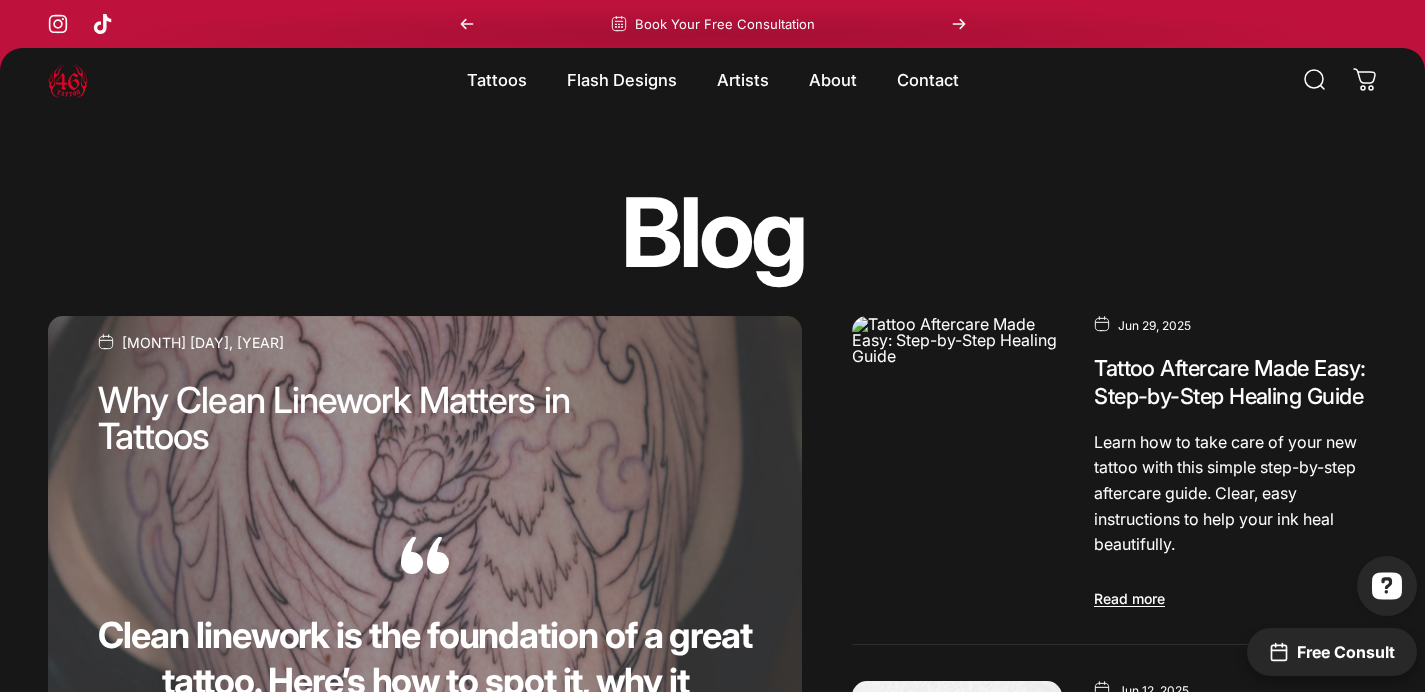 click at bounding box center [68, 80] 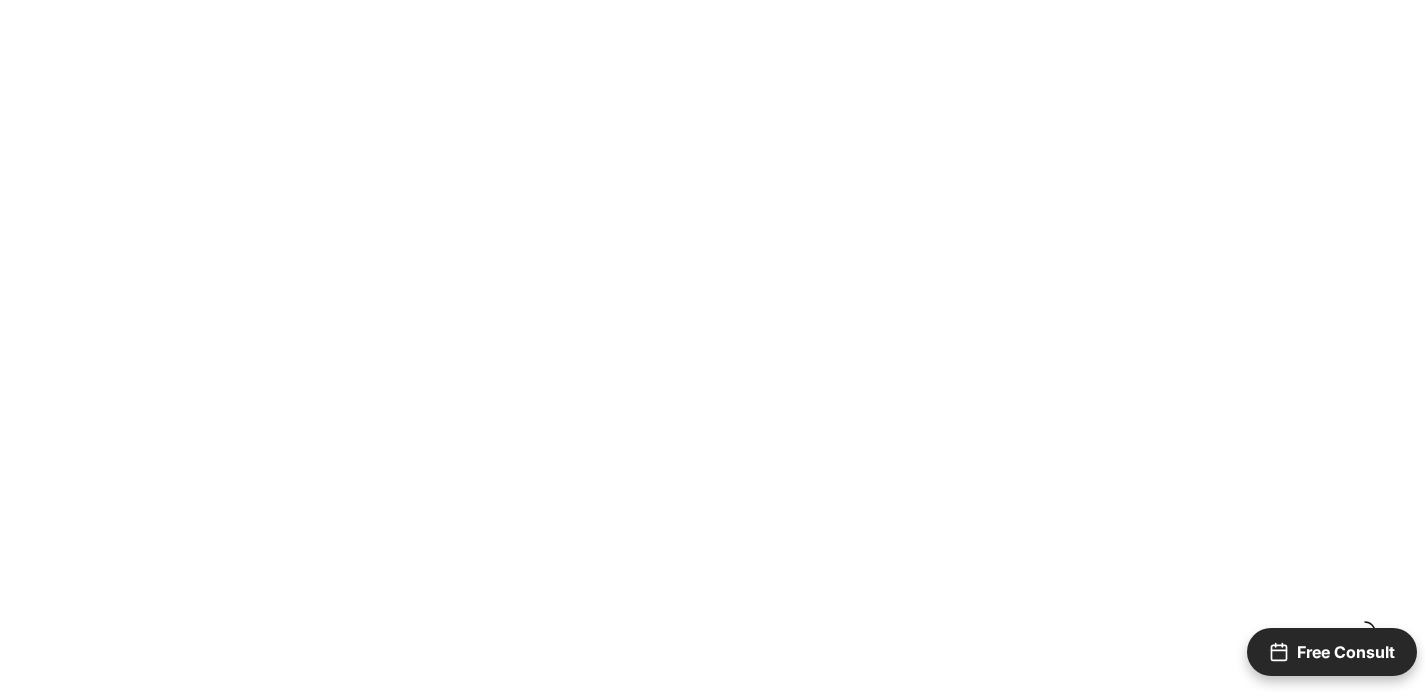 scroll, scrollTop: 0, scrollLeft: 0, axis: both 